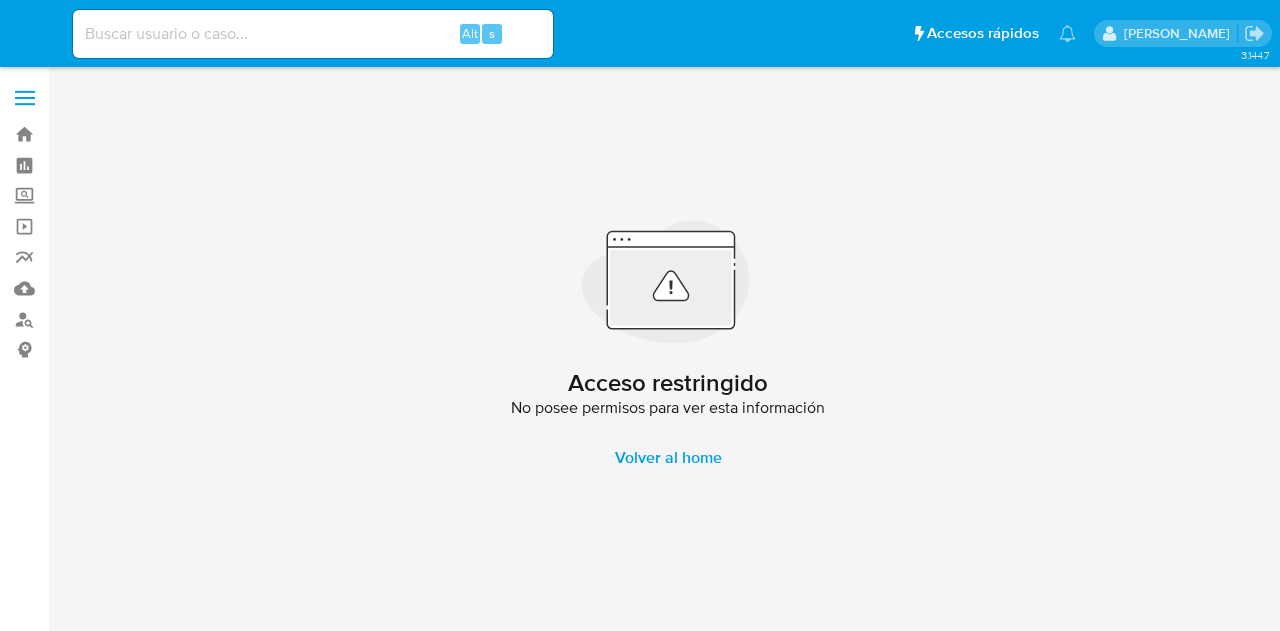 scroll, scrollTop: 0, scrollLeft: 0, axis: both 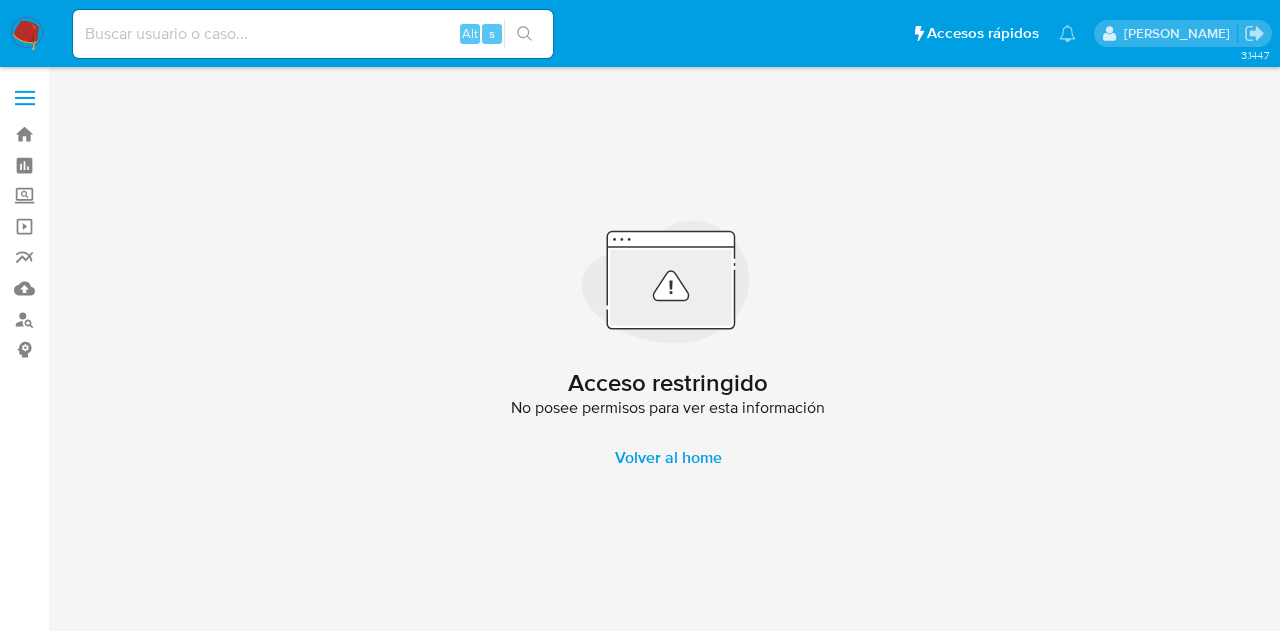 click at bounding box center (27, 34) 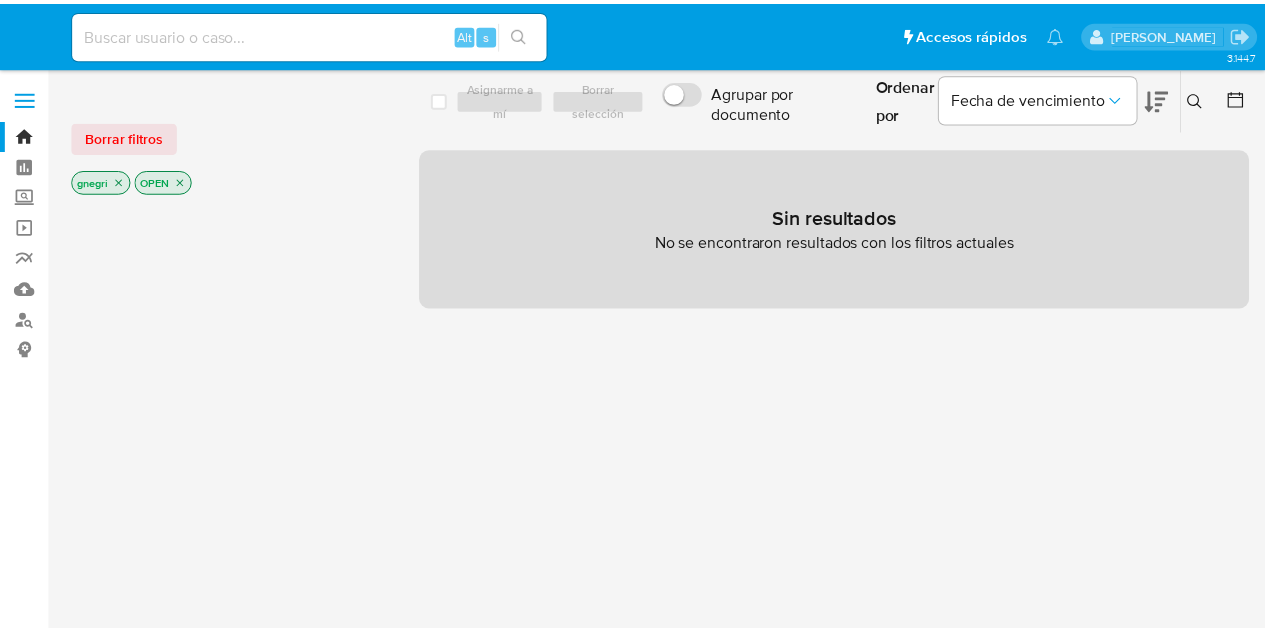 scroll, scrollTop: 0, scrollLeft: 0, axis: both 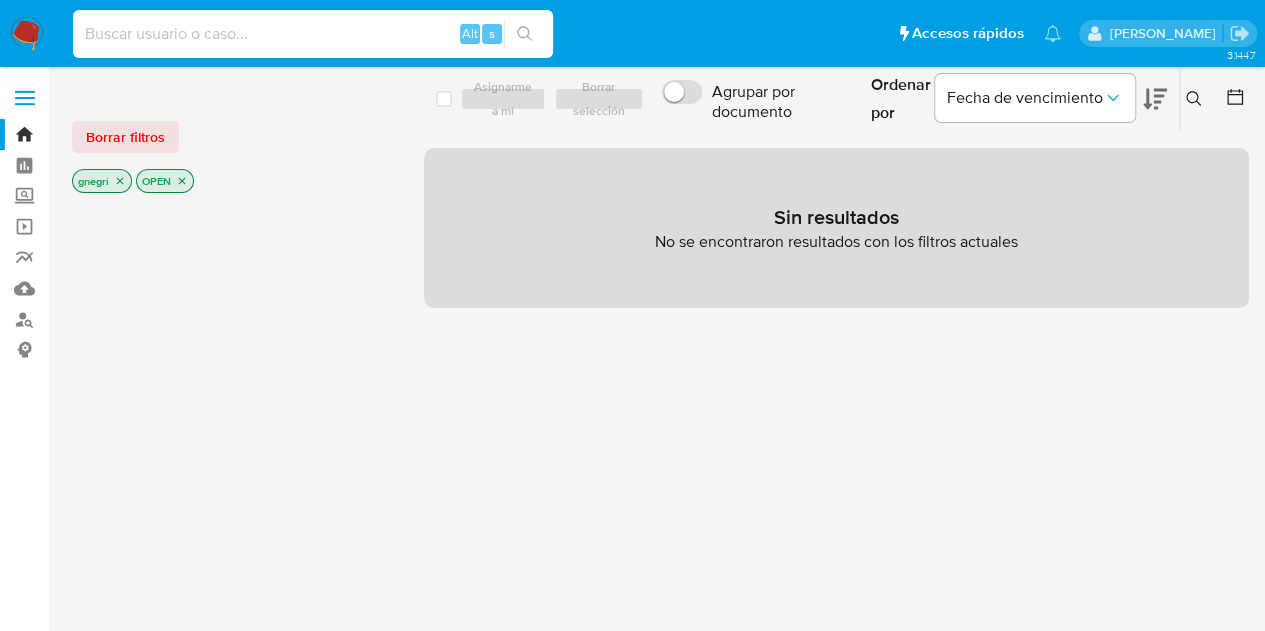 click at bounding box center [313, 34] 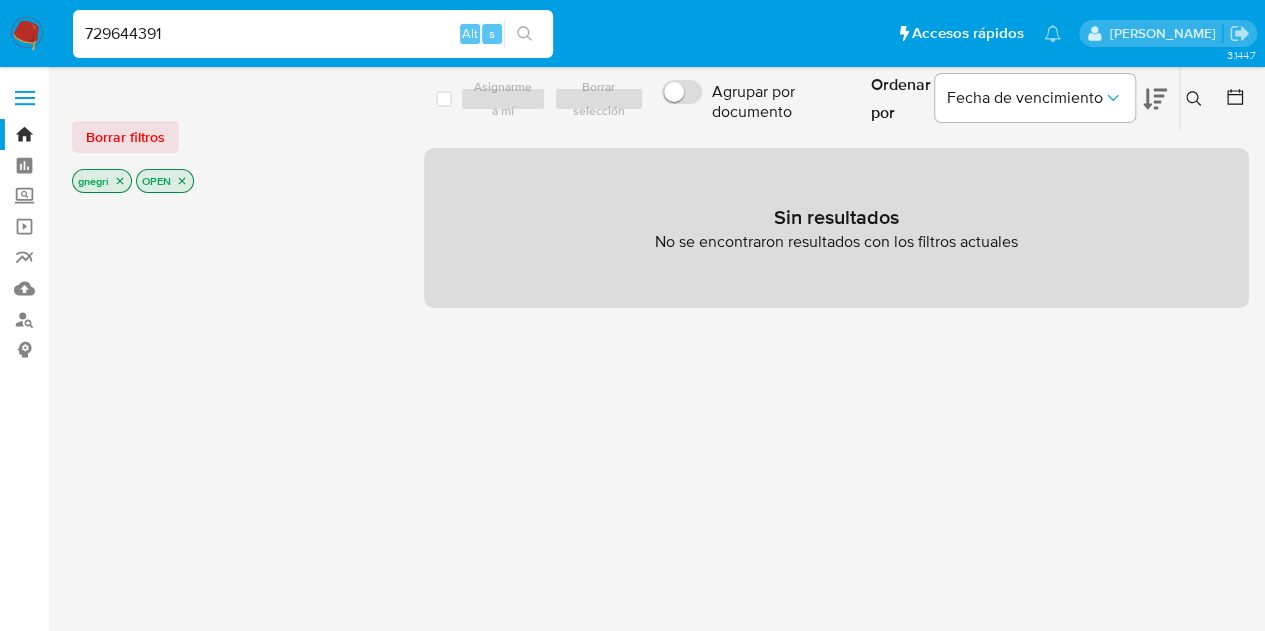 type on "729644391" 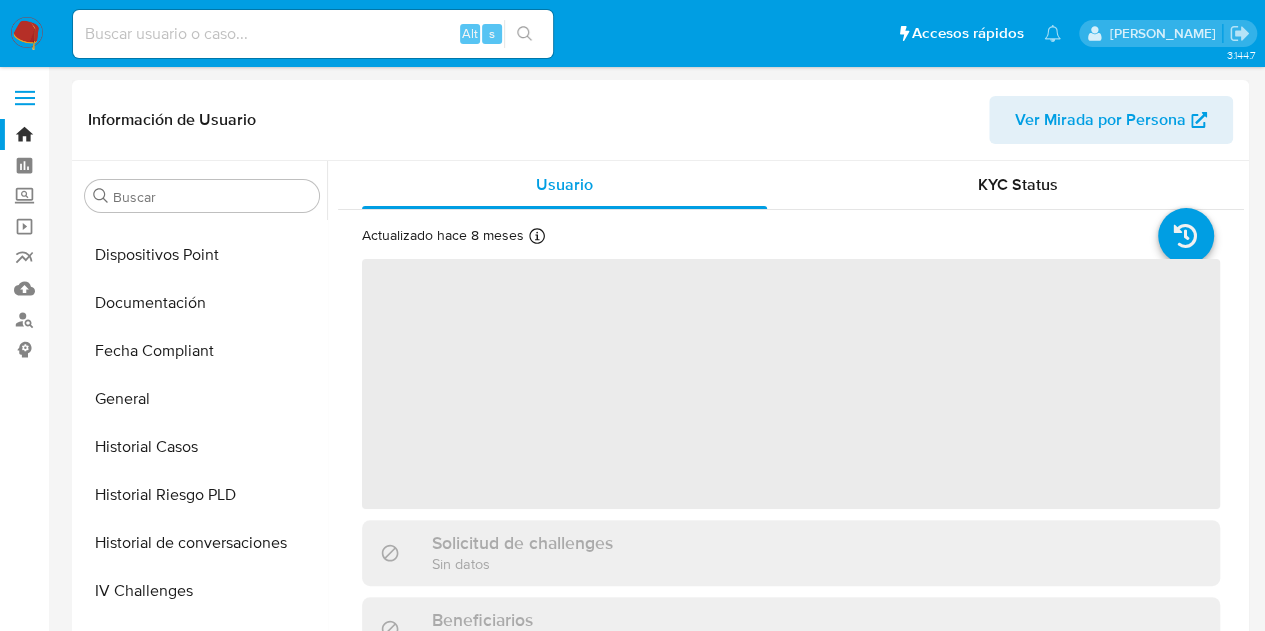 scroll, scrollTop: 371, scrollLeft: 0, axis: vertical 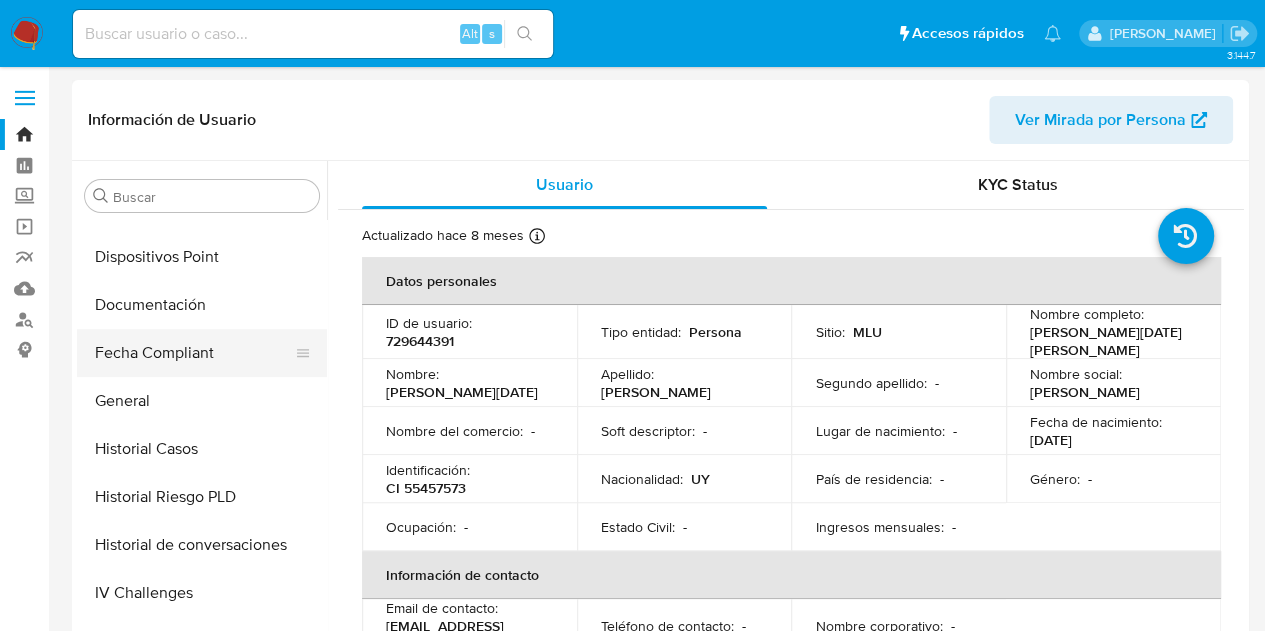 select on "10" 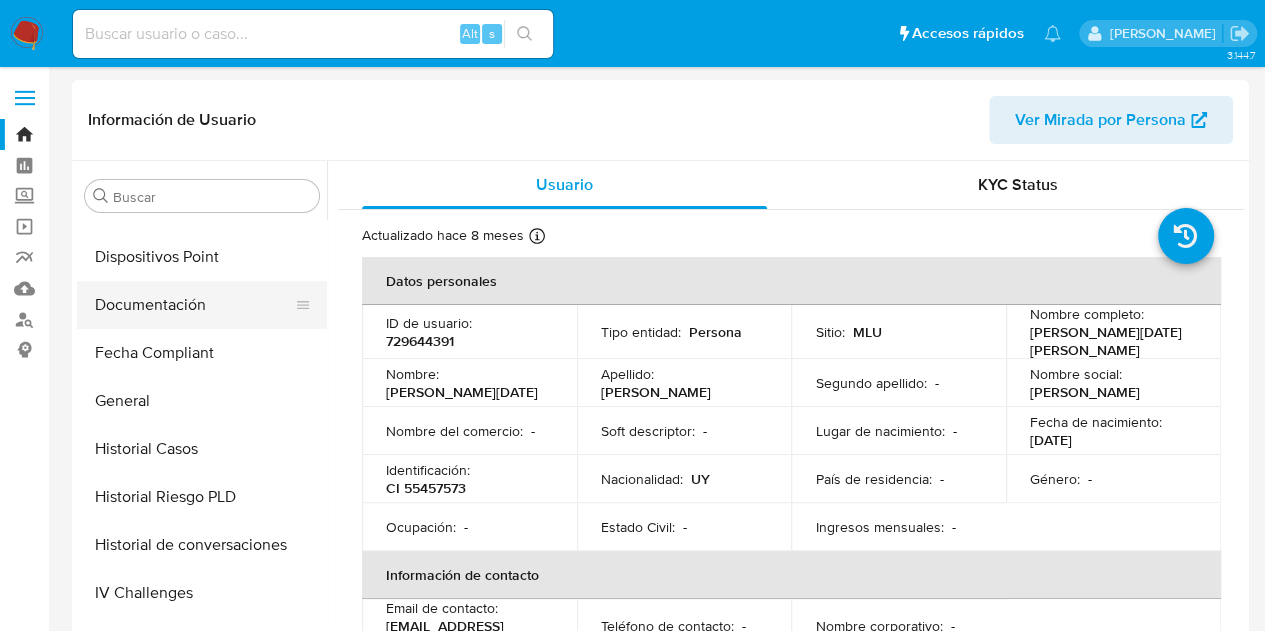 click on "Documentación" at bounding box center [194, 305] 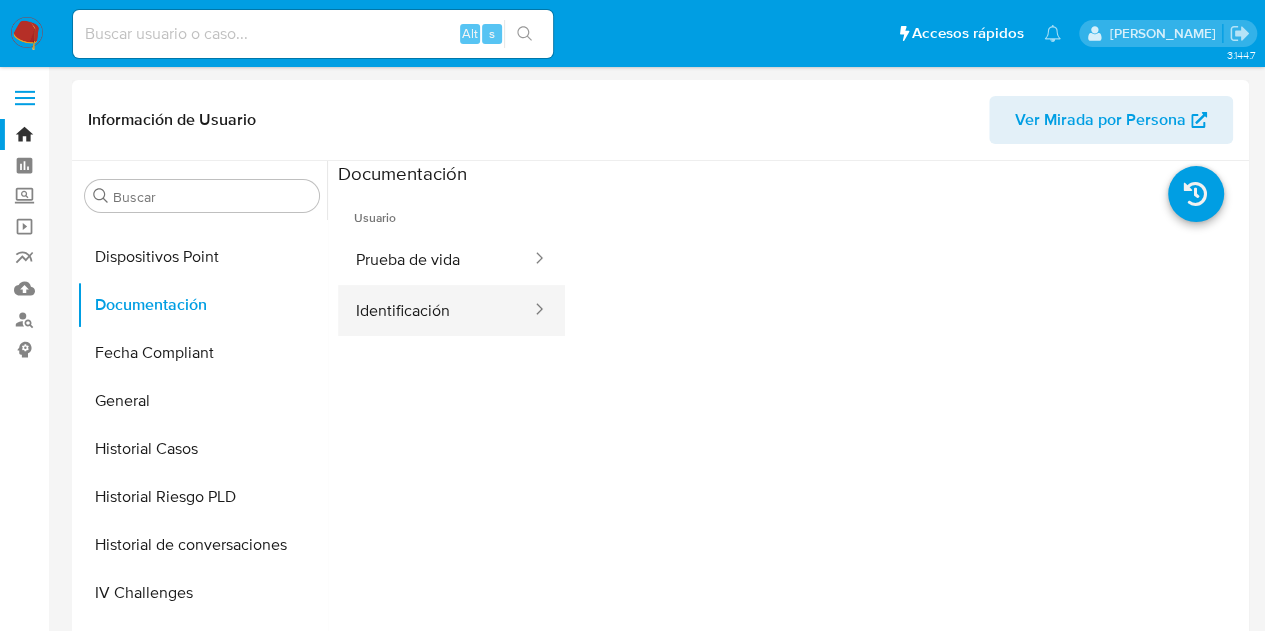 click on "Identificación" at bounding box center (435, 310) 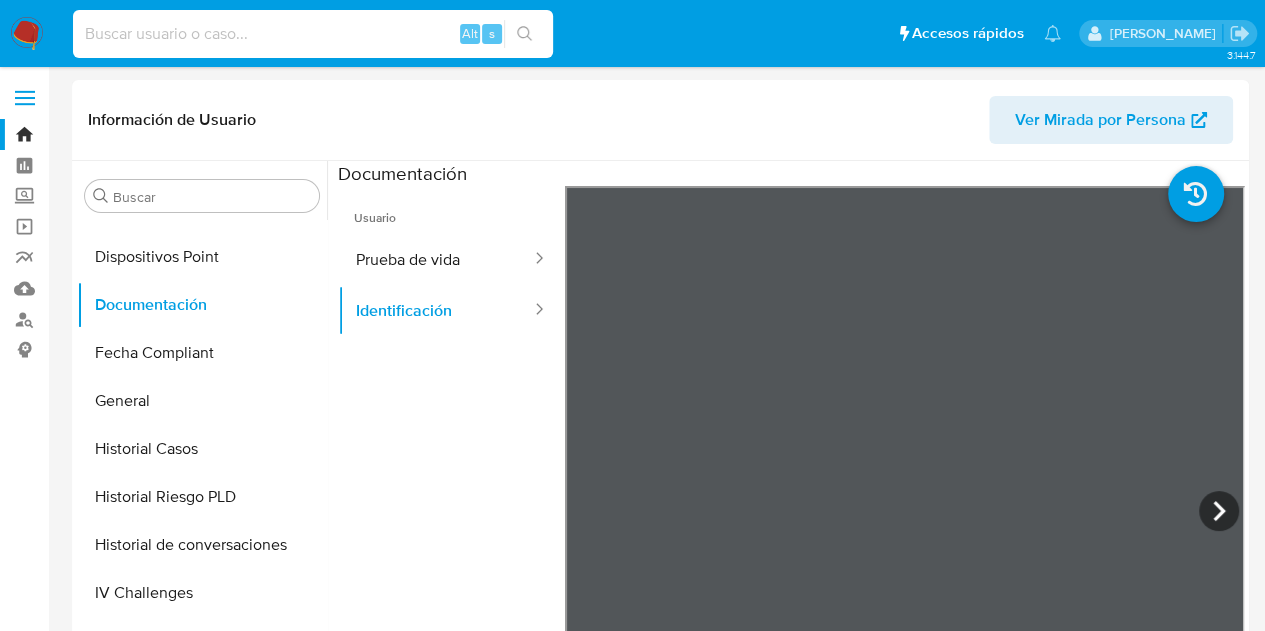click at bounding box center [313, 34] 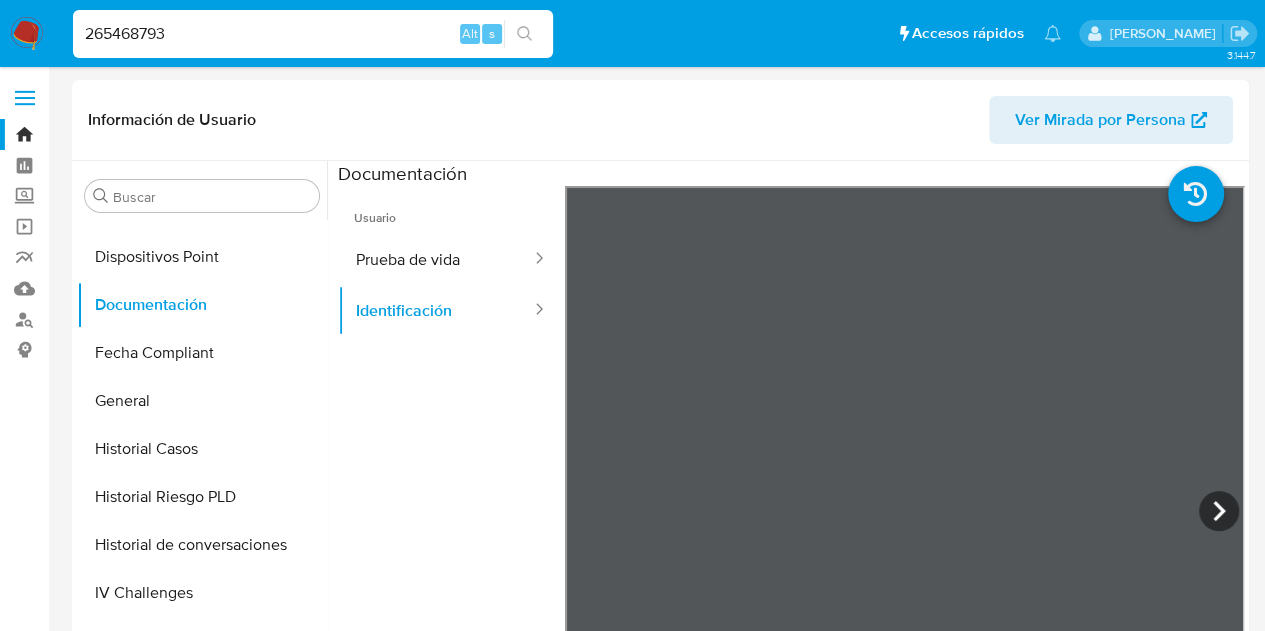 type on "265468793" 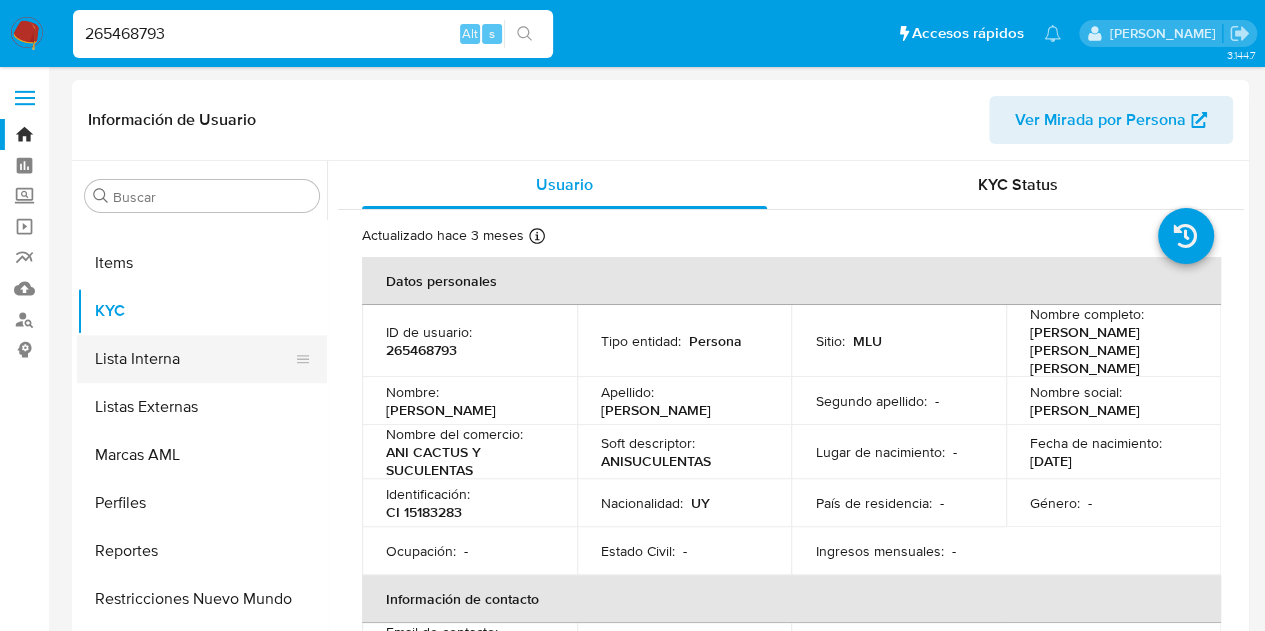 scroll, scrollTop: 145, scrollLeft: 0, axis: vertical 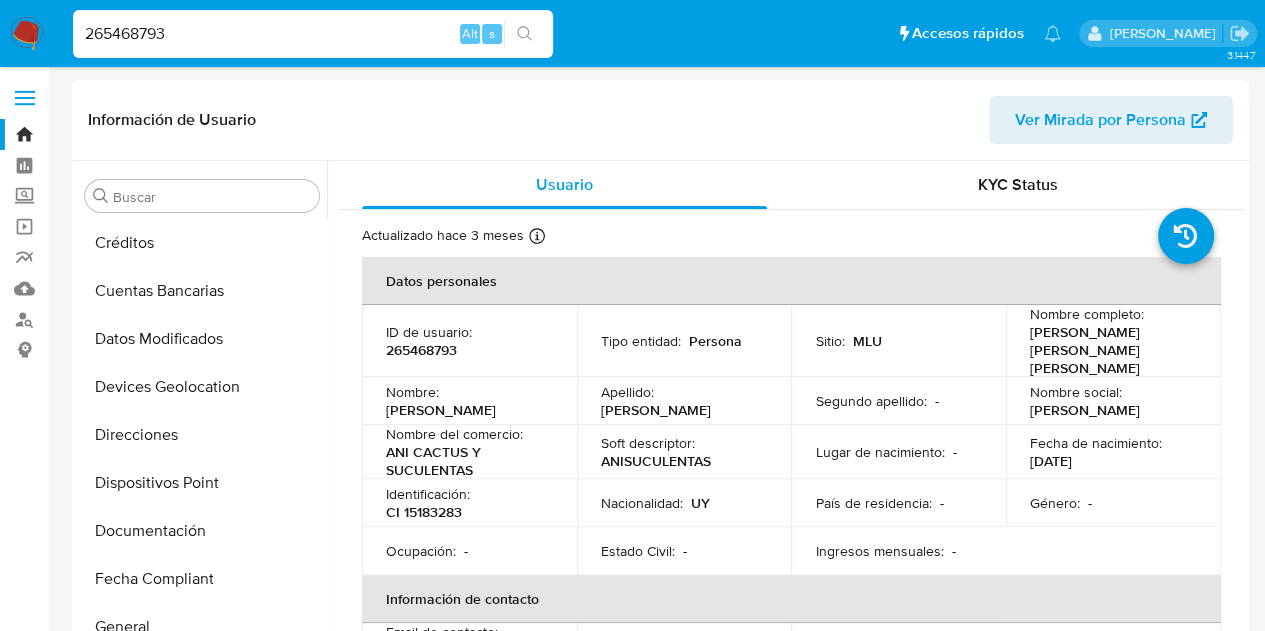 select on "10" 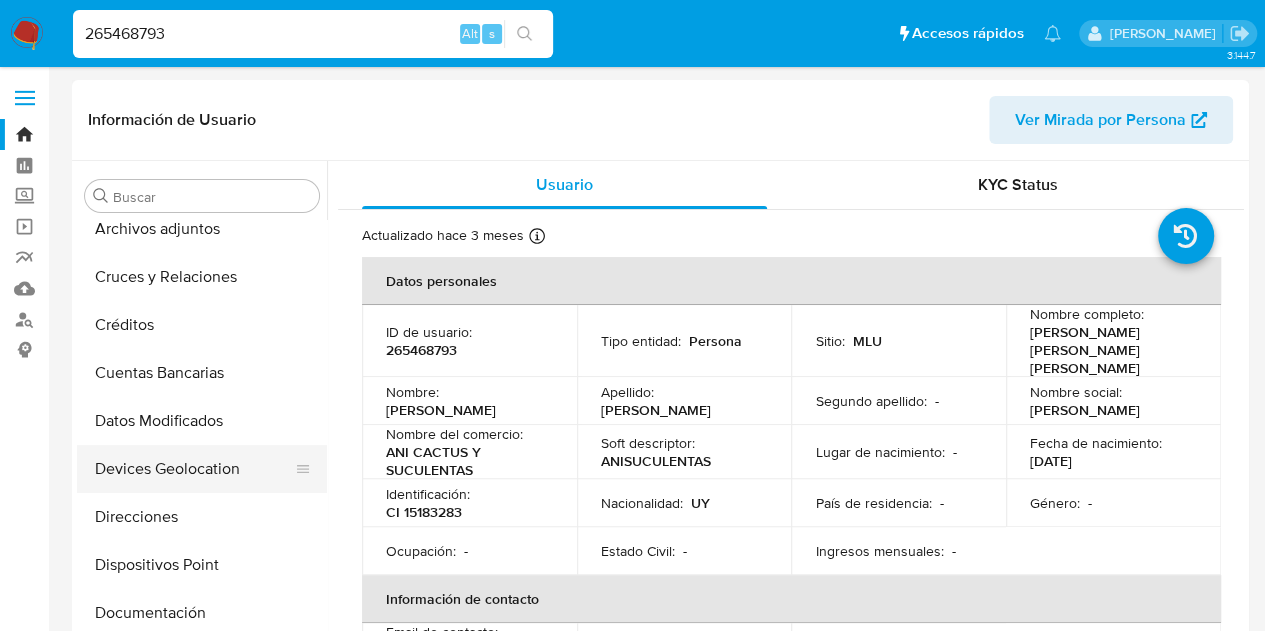scroll, scrollTop: 64, scrollLeft: 0, axis: vertical 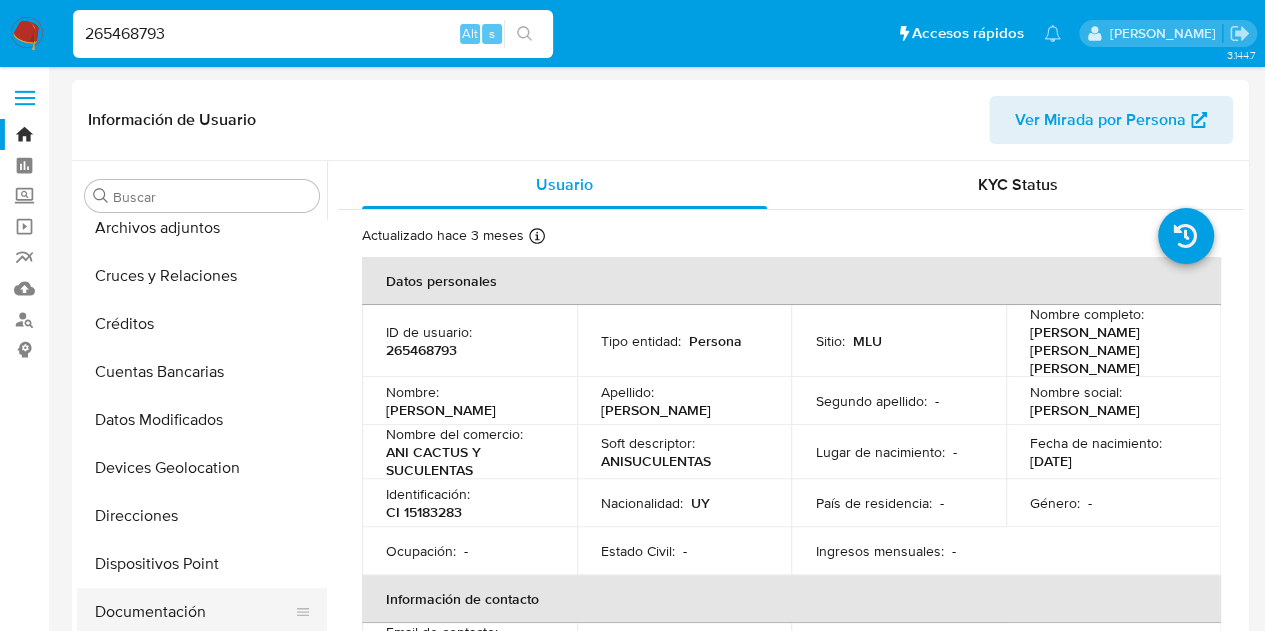 click on "Documentación" at bounding box center (194, 612) 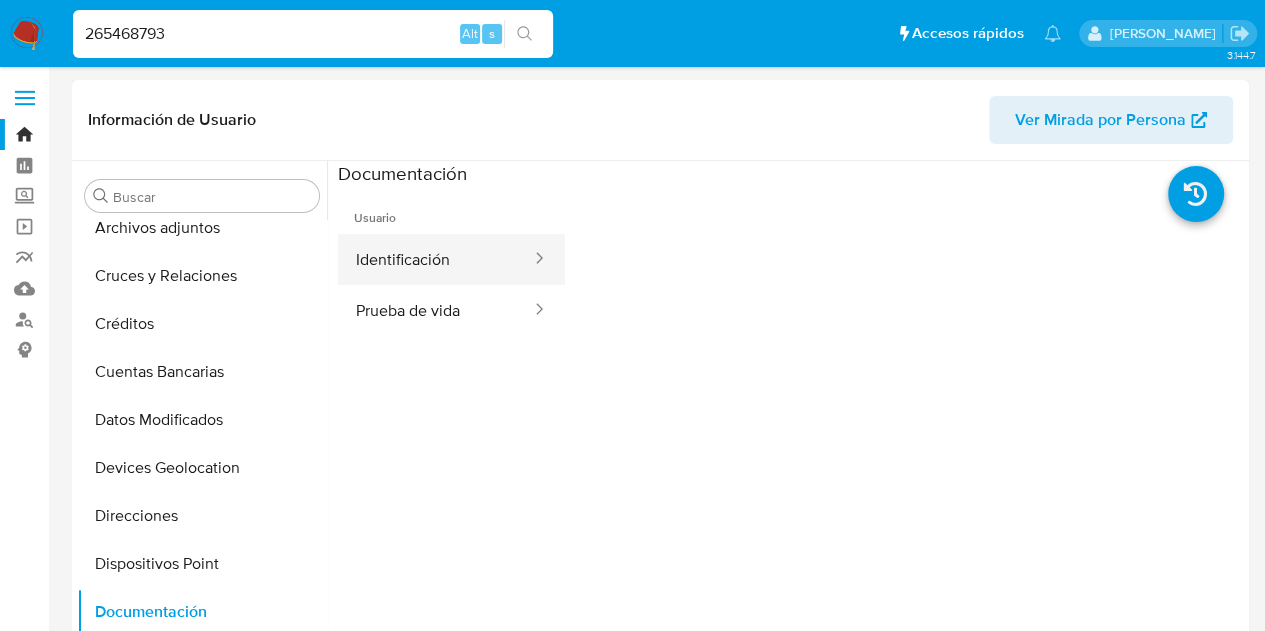 click on "Identificación" at bounding box center [435, 259] 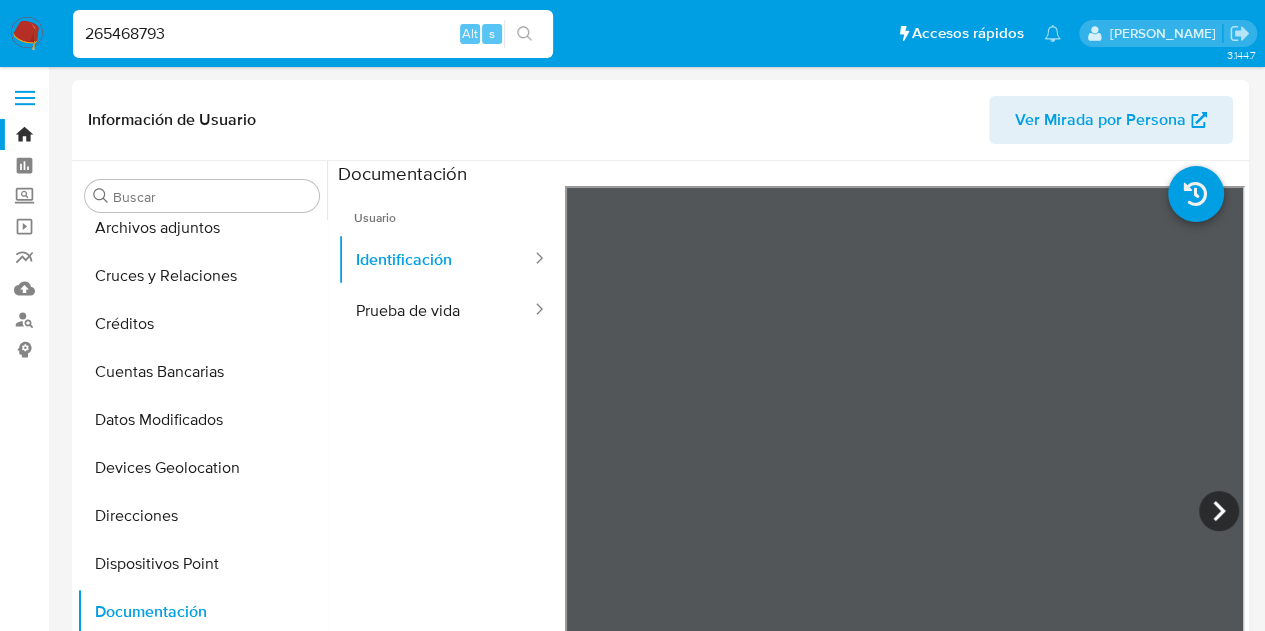 click on "265468793" at bounding box center [313, 34] 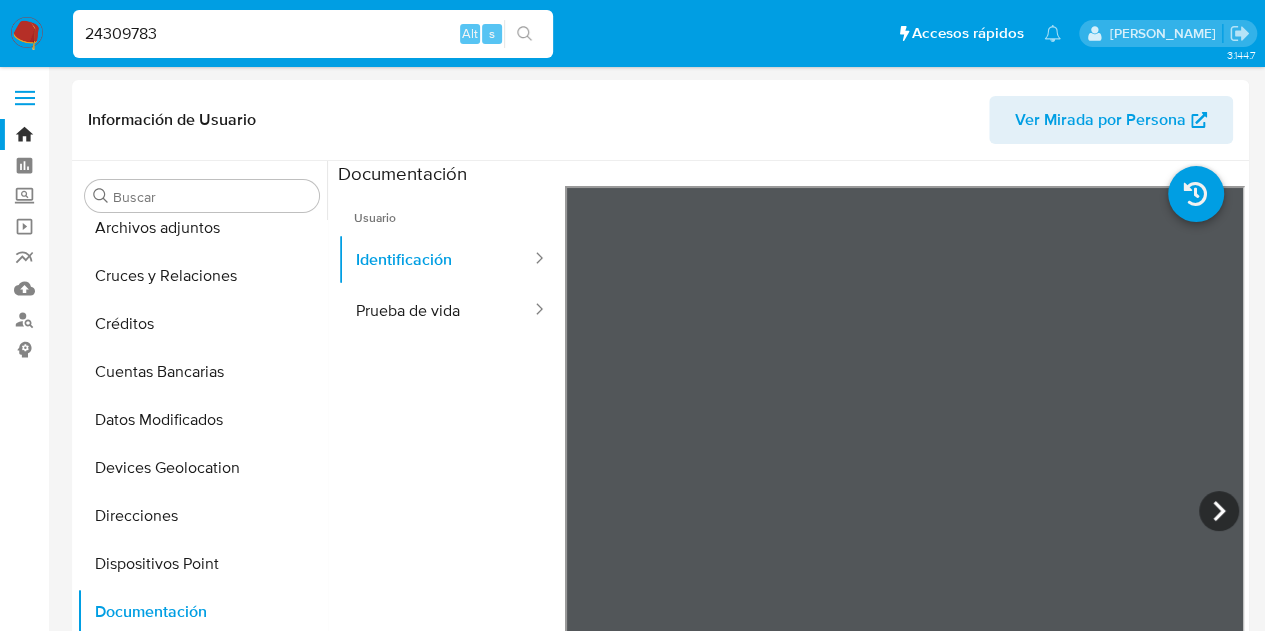 click on "24309783" at bounding box center [313, 34] 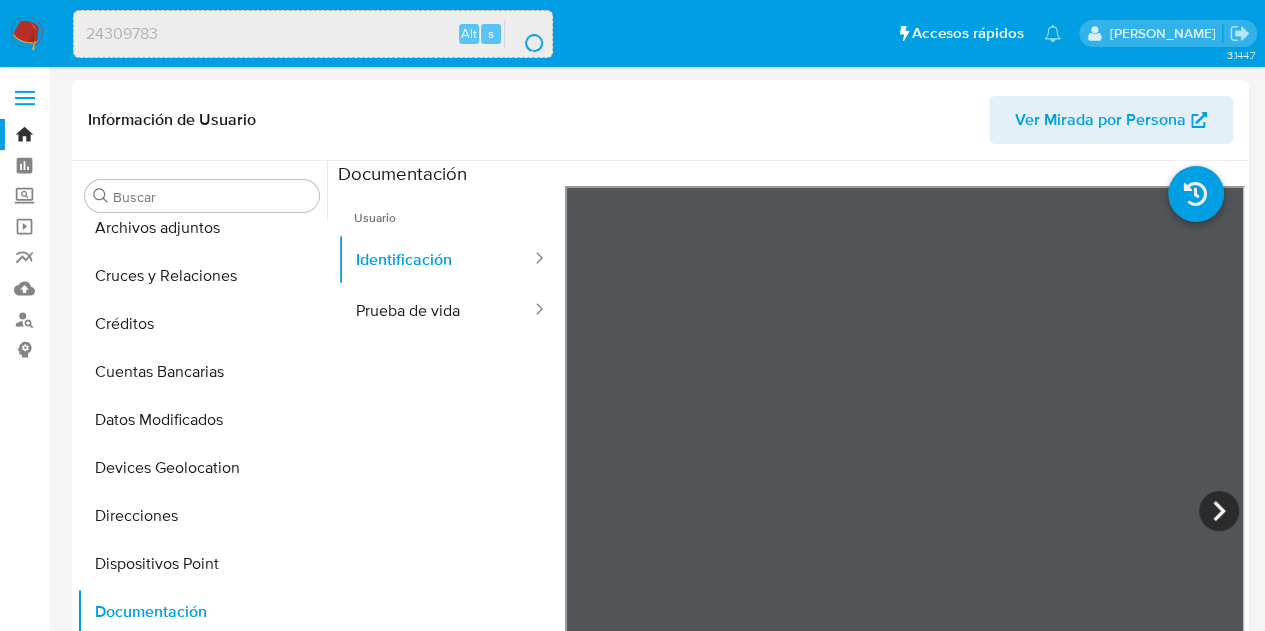 scroll, scrollTop: 0, scrollLeft: 0, axis: both 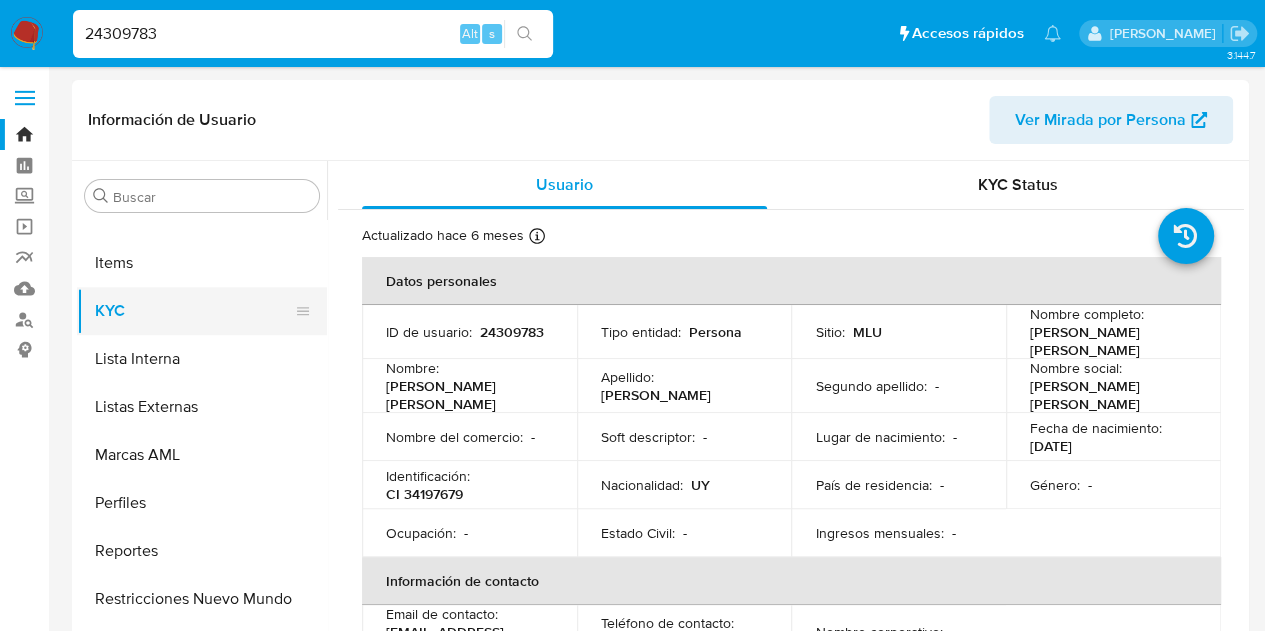 select on "10" 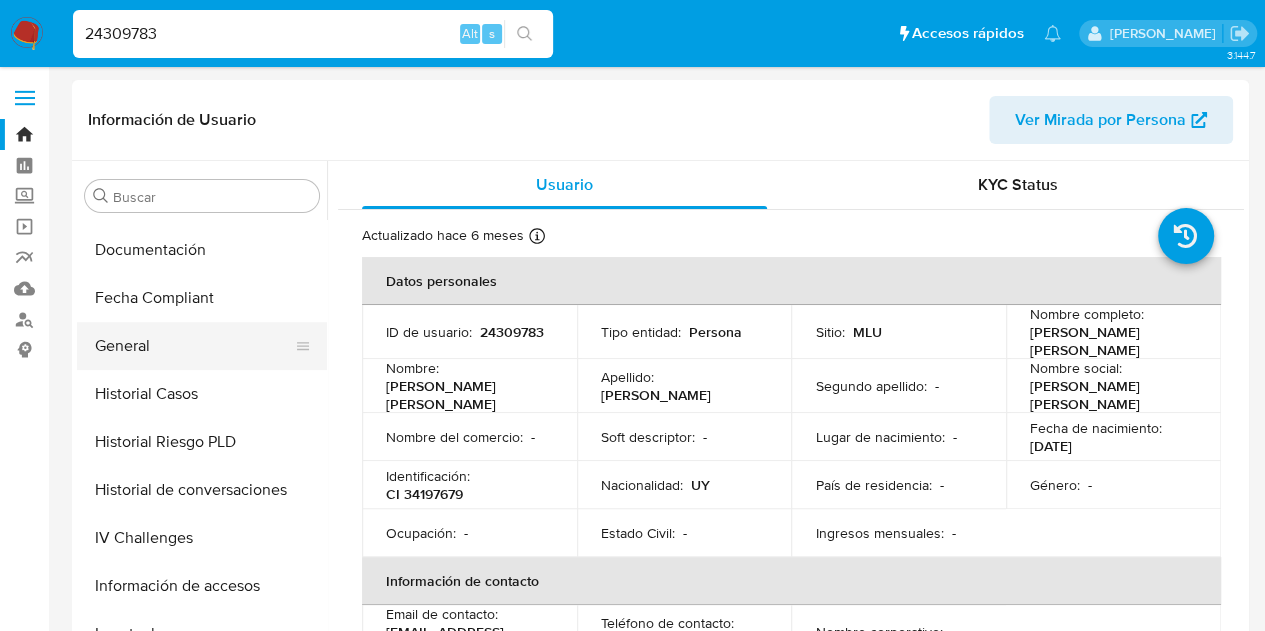 scroll, scrollTop: 337, scrollLeft: 0, axis: vertical 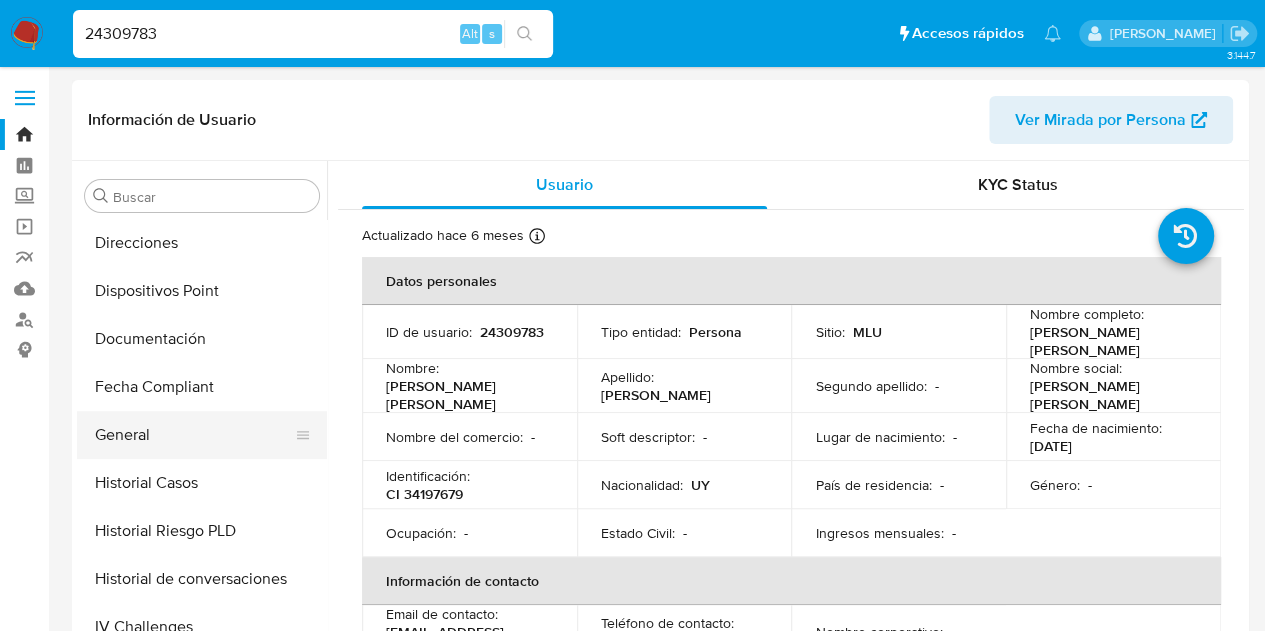 click on "Documentación" at bounding box center (202, 339) 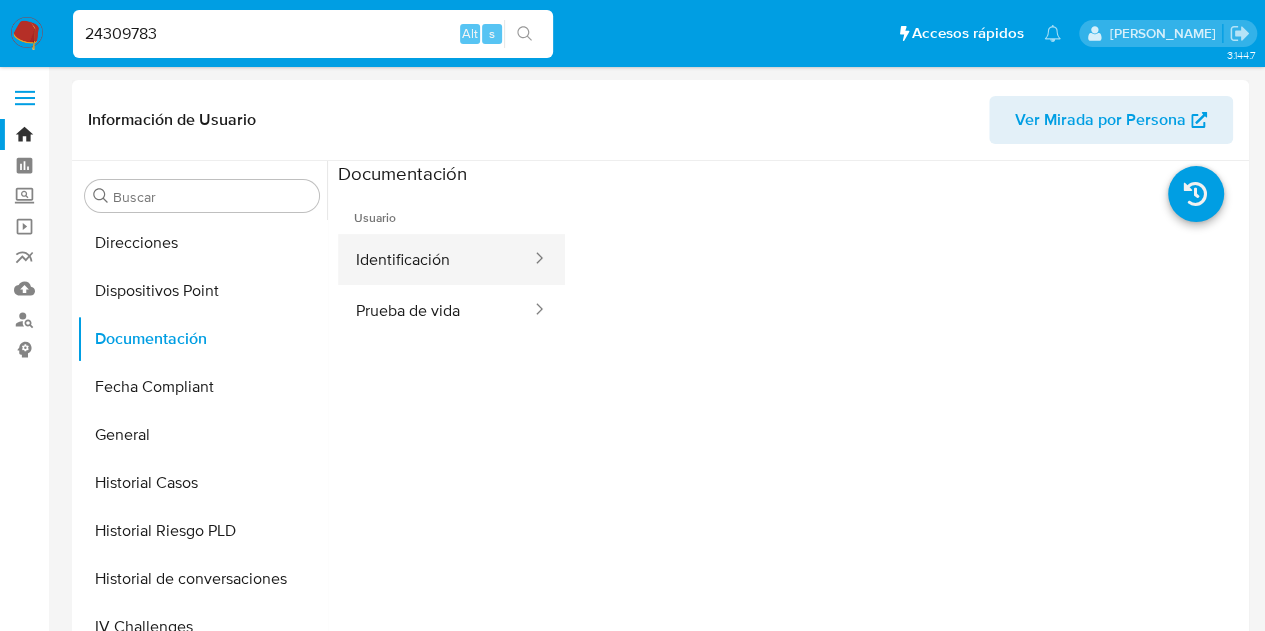 click on "Identificación" at bounding box center (435, 259) 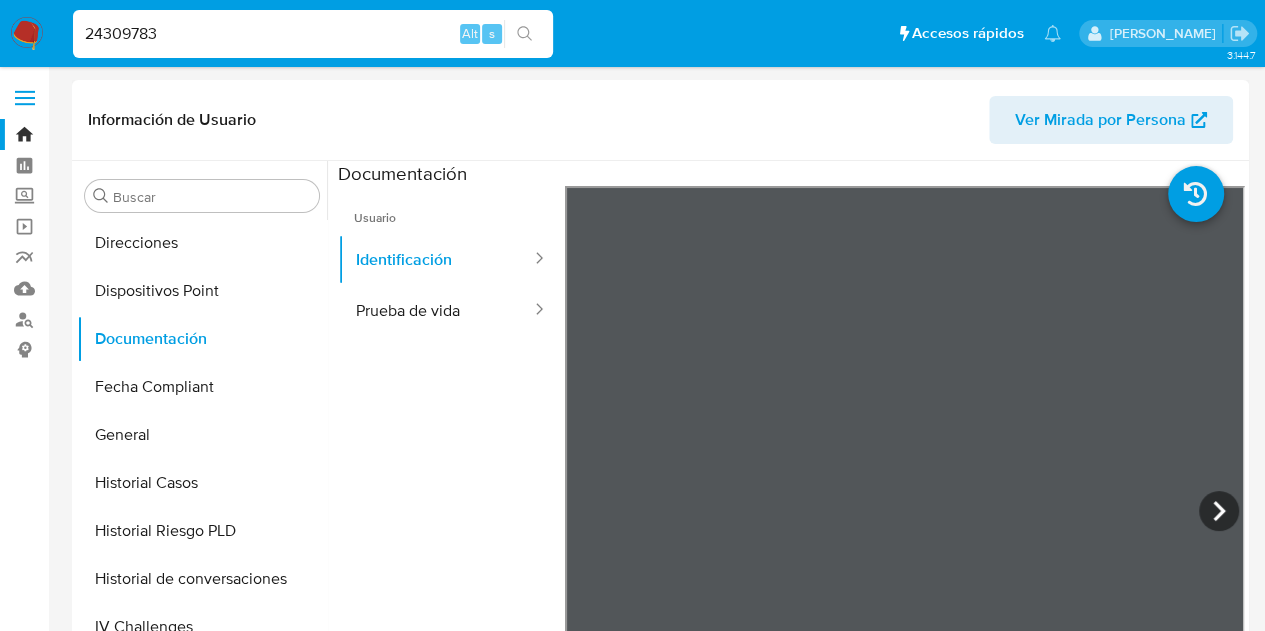scroll, scrollTop: 157, scrollLeft: 0, axis: vertical 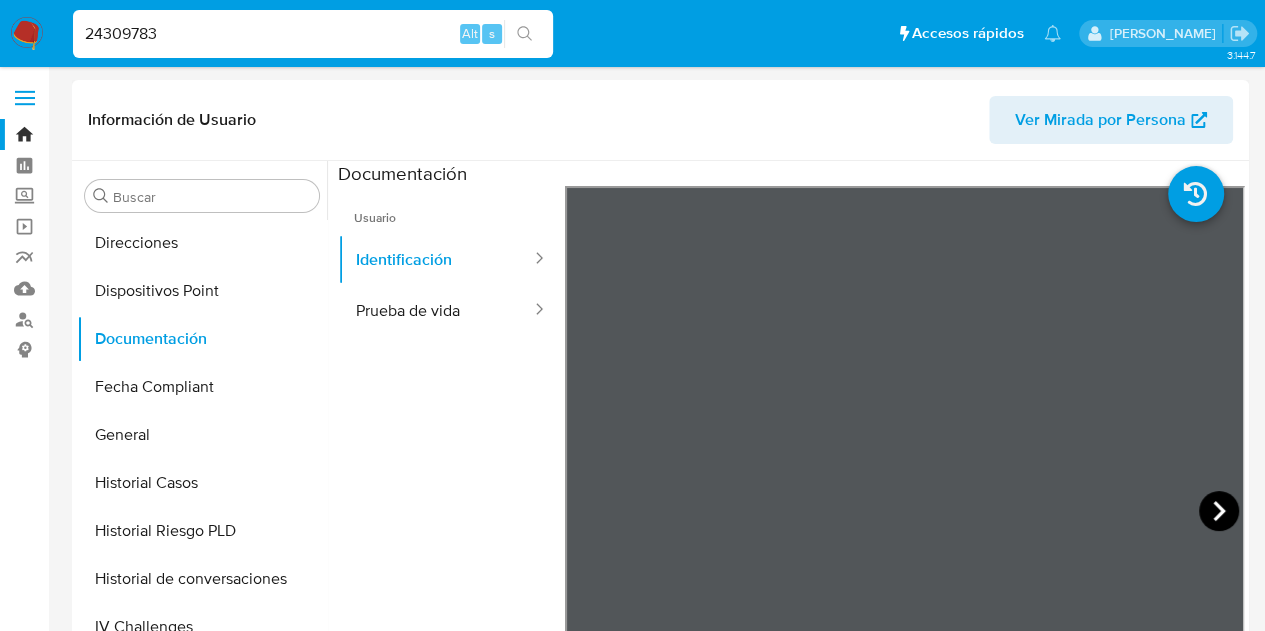click 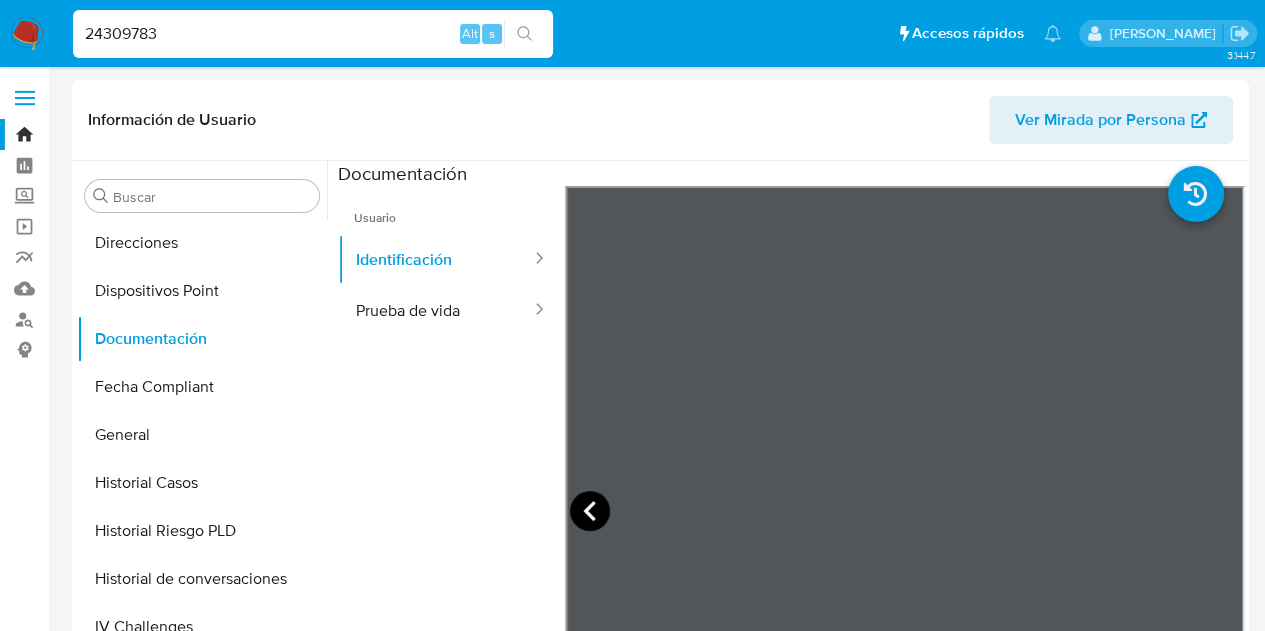 click 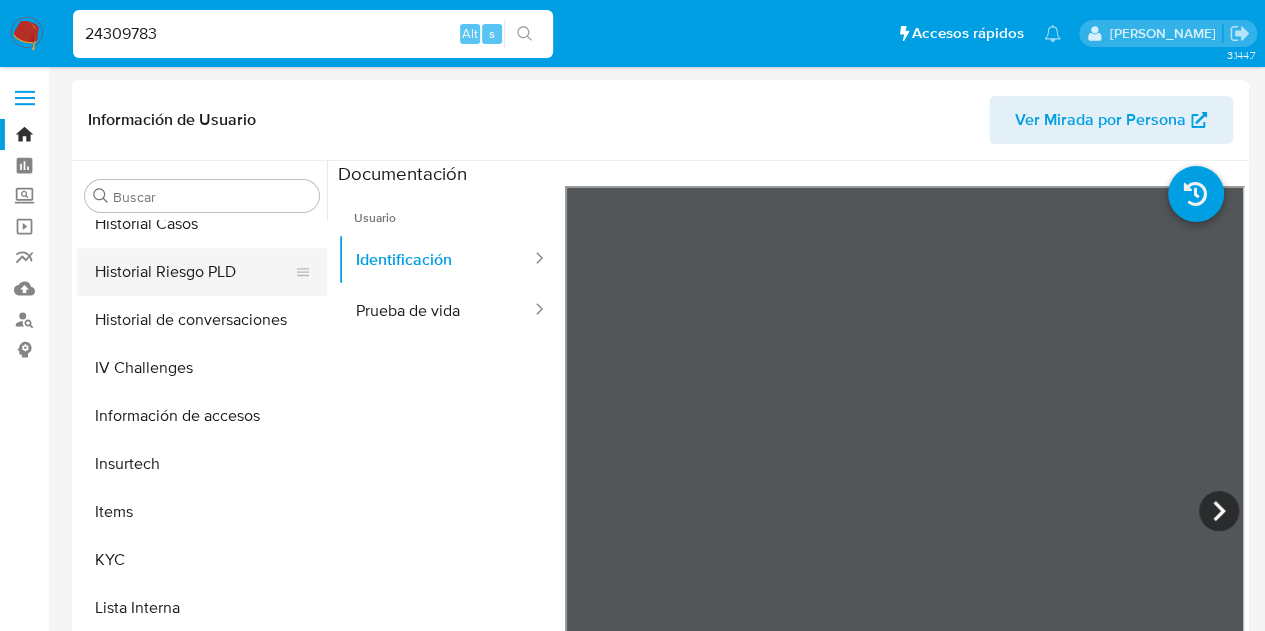 scroll, scrollTop: 595, scrollLeft: 0, axis: vertical 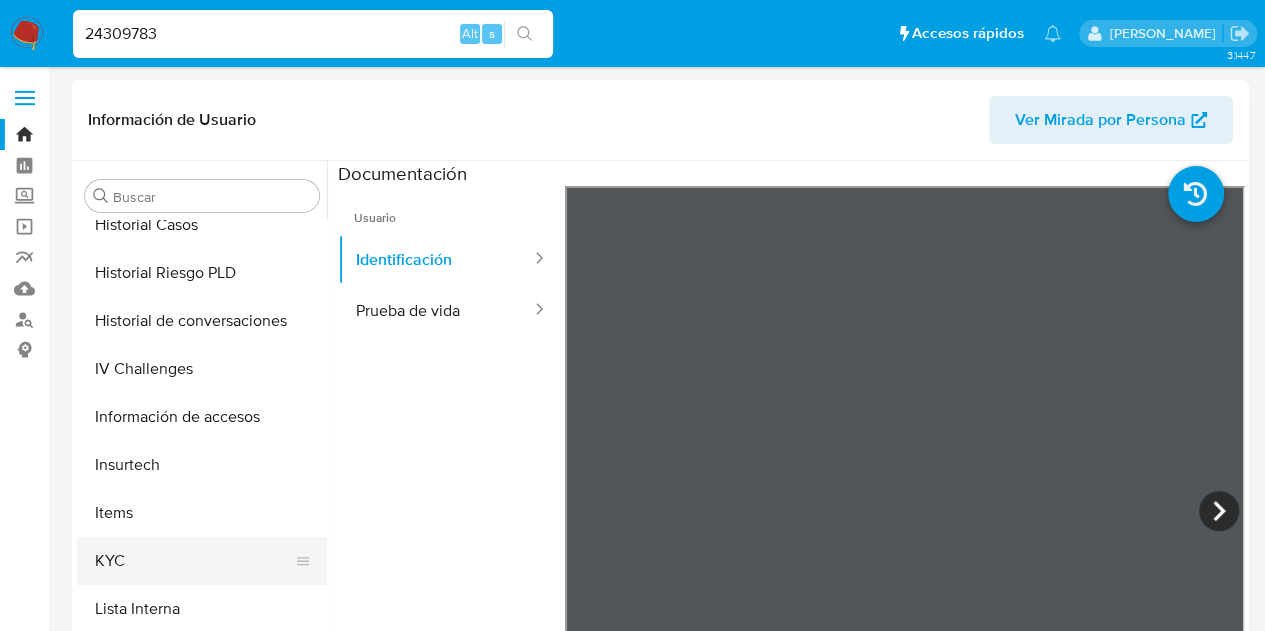 click on "KYC" at bounding box center (194, 561) 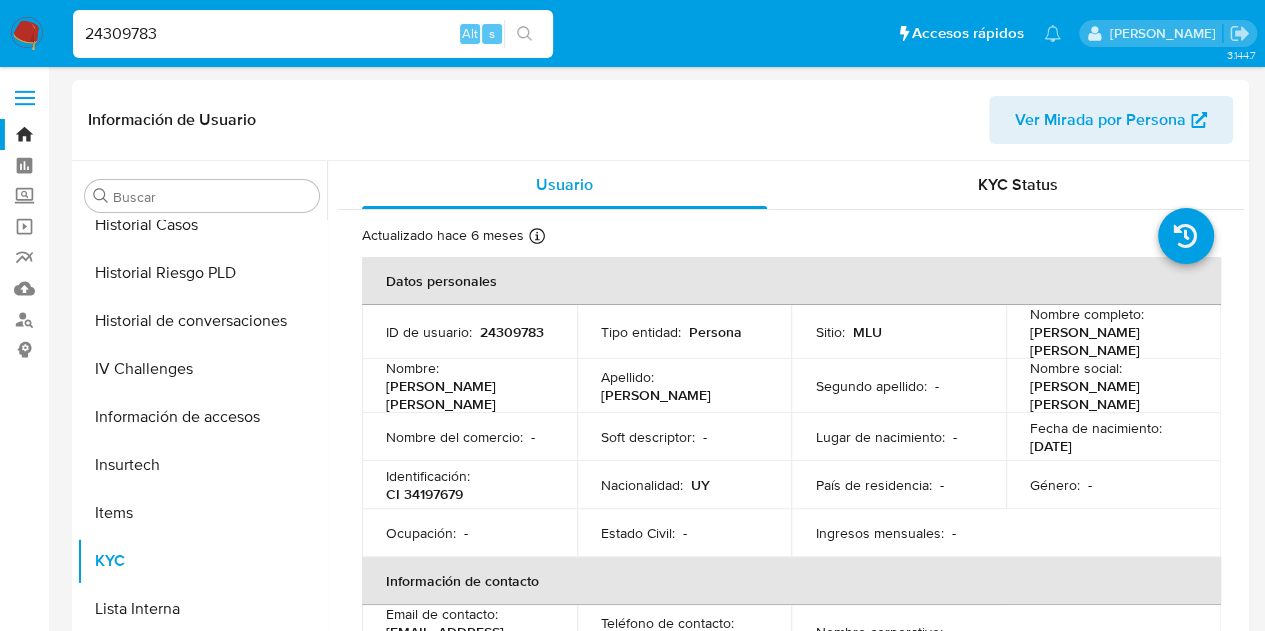click on "24309783" at bounding box center [313, 34] 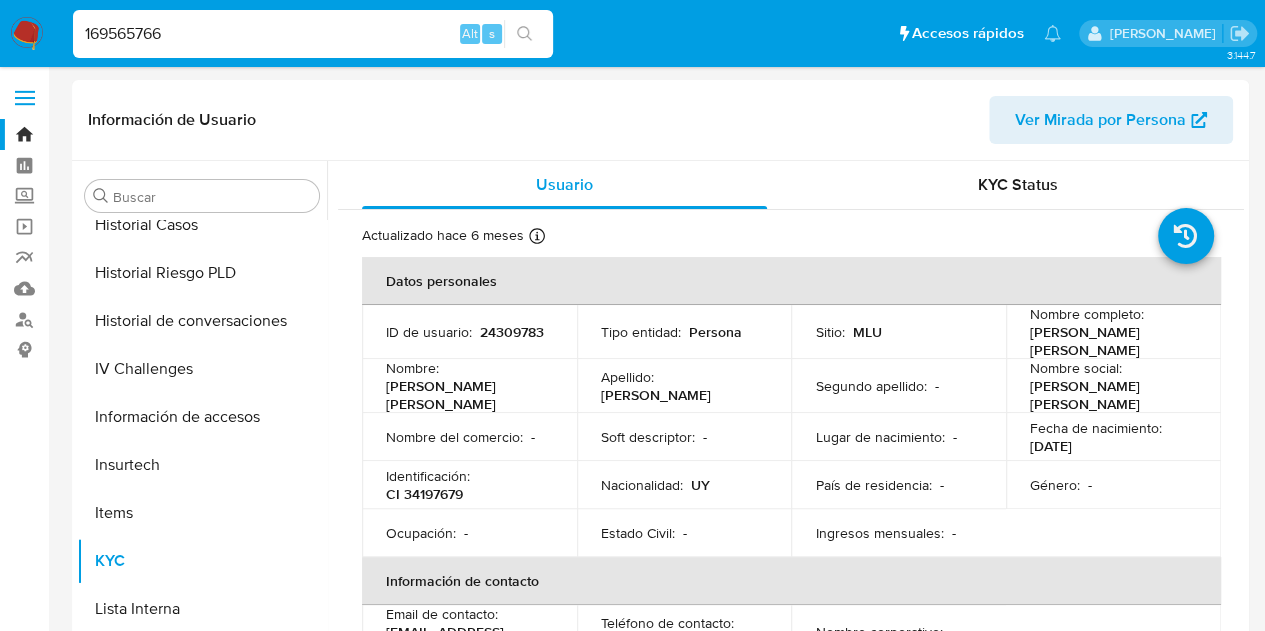 type on "169565766" 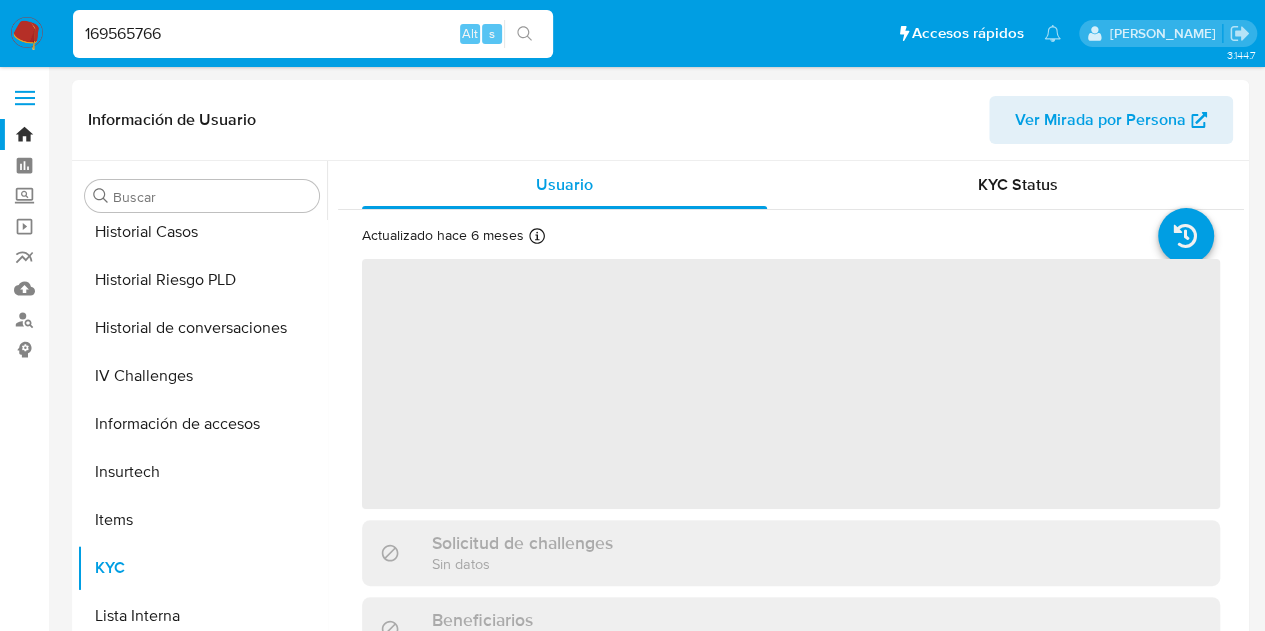 scroll, scrollTop: 845, scrollLeft: 0, axis: vertical 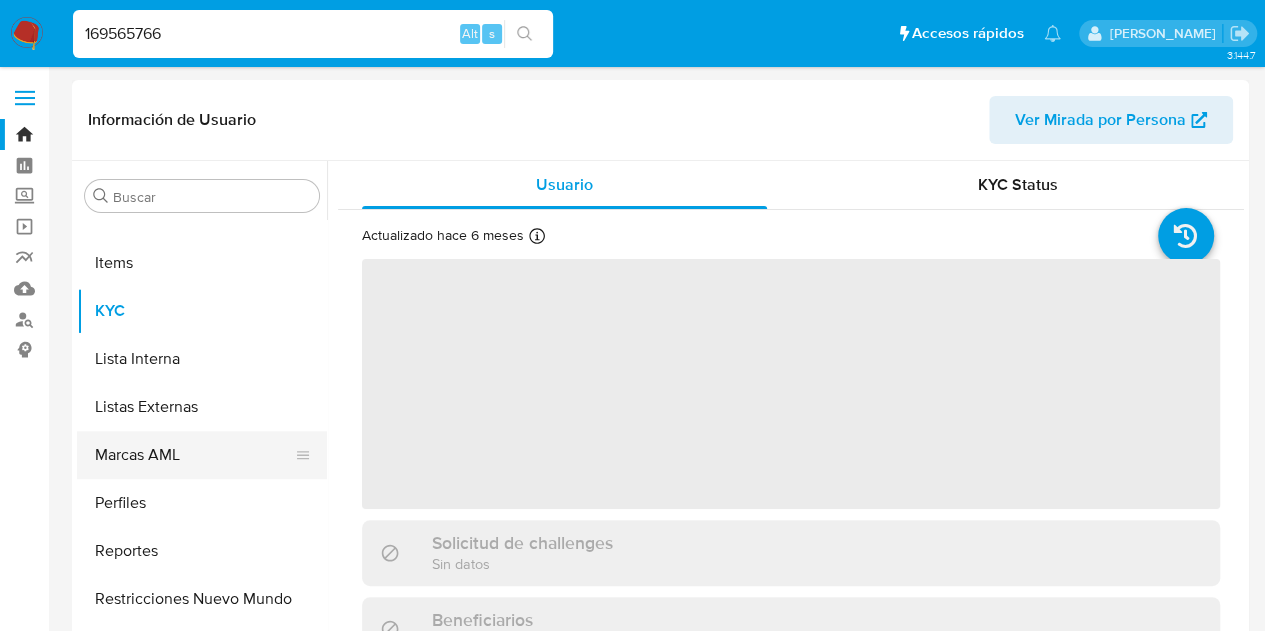select on "10" 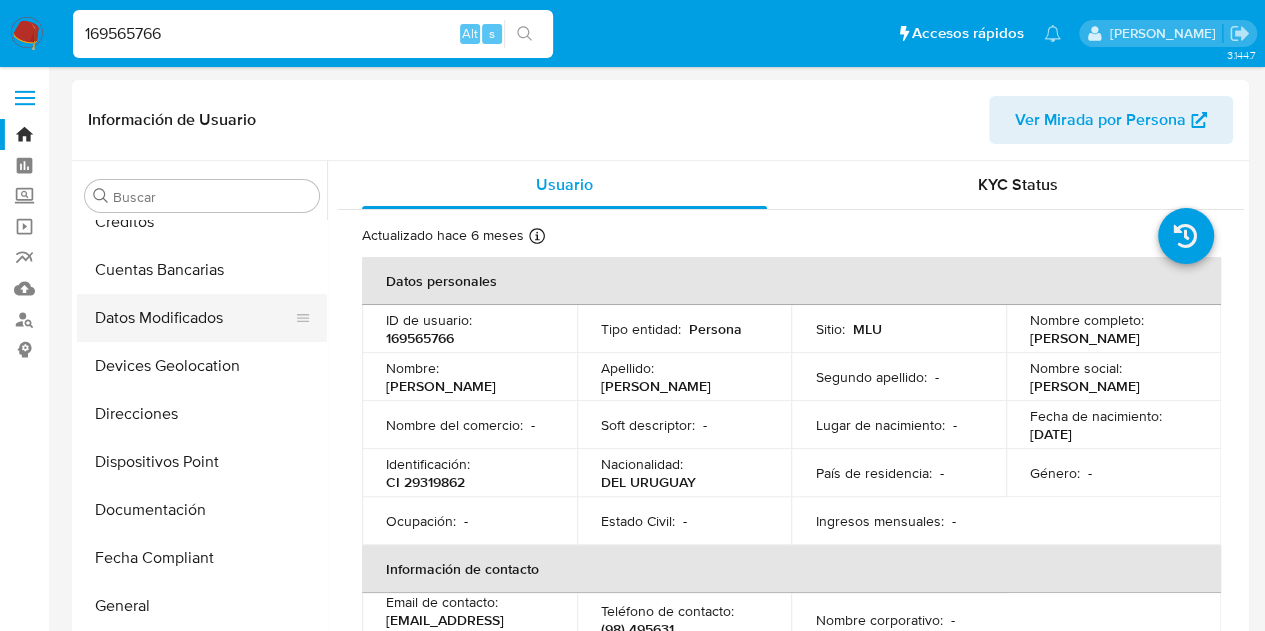 scroll, scrollTop: 165, scrollLeft: 0, axis: vertical 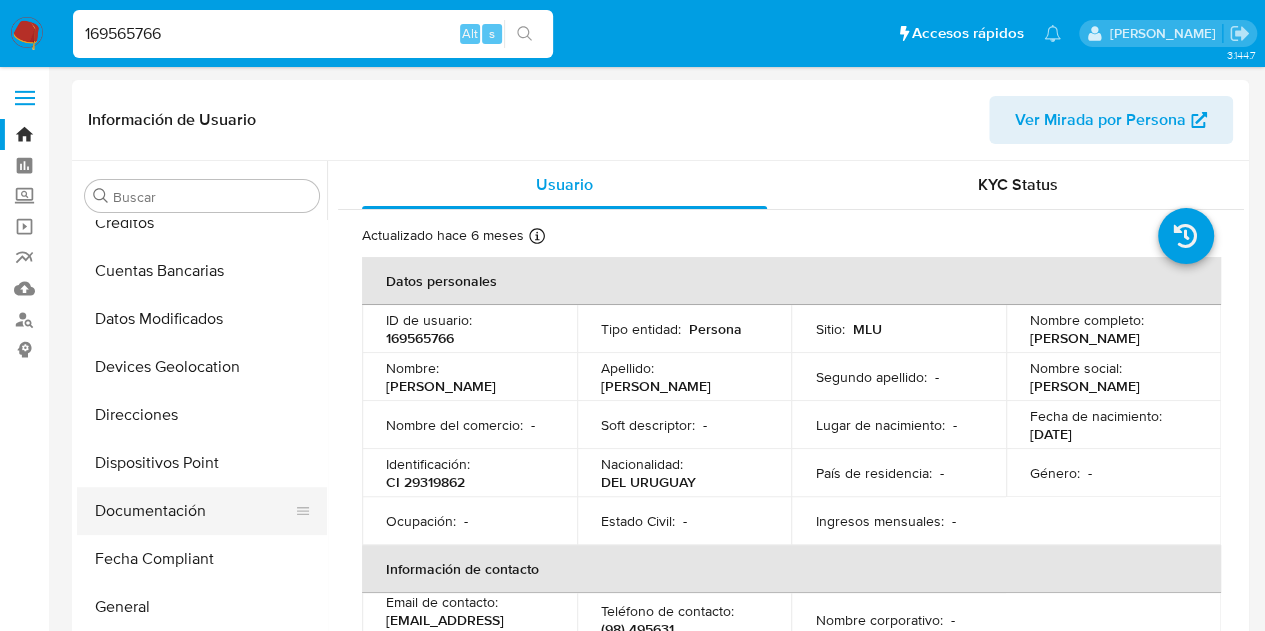 click on "Documentación" at bounding box center (194, 511) 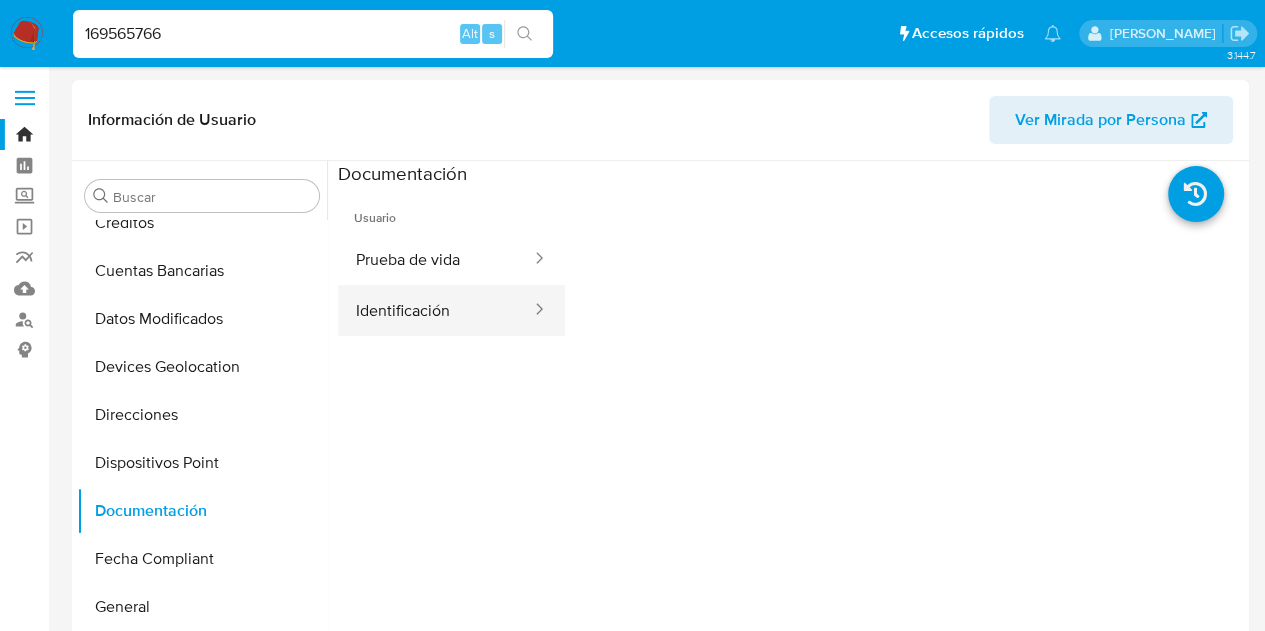 click on "Identificación" at bounding box center [435, 310] 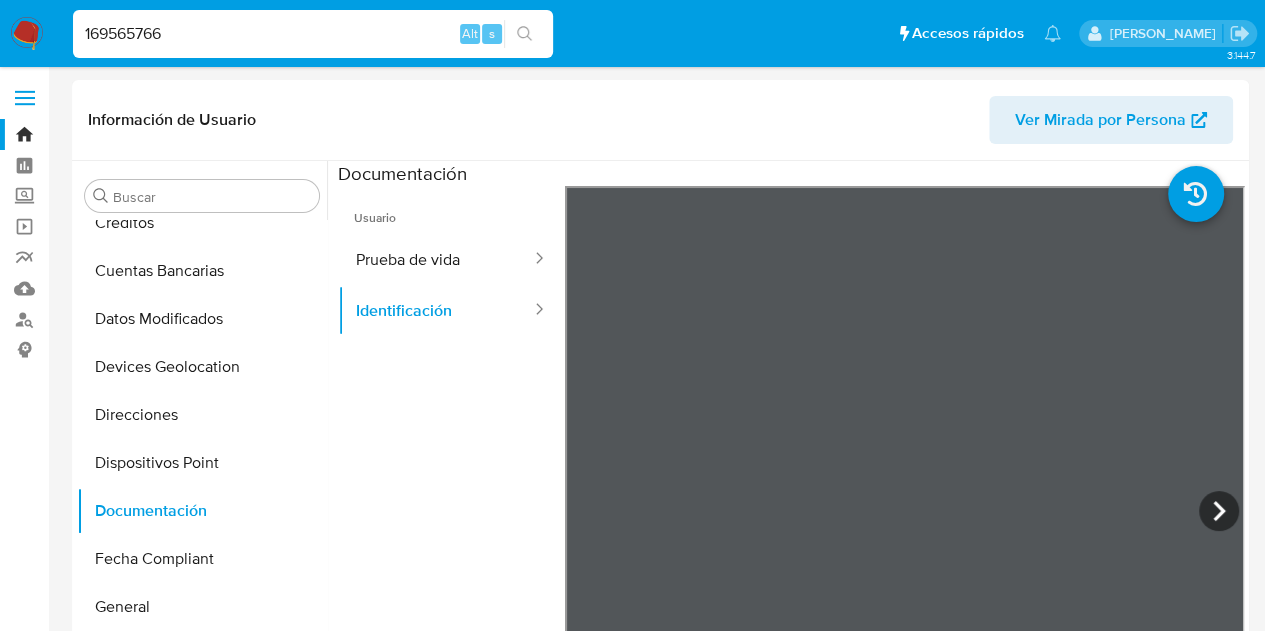 click on "169565766" at bounding box center [313, 34] 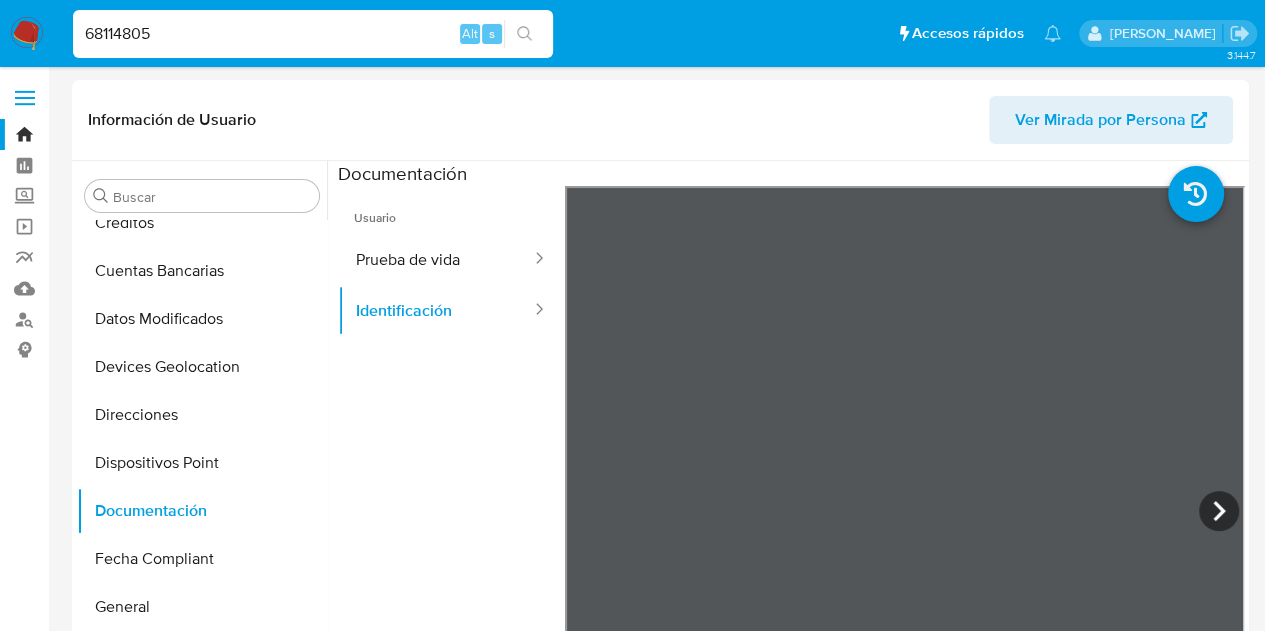 click on "68114805" at bounding box center [313, 34] 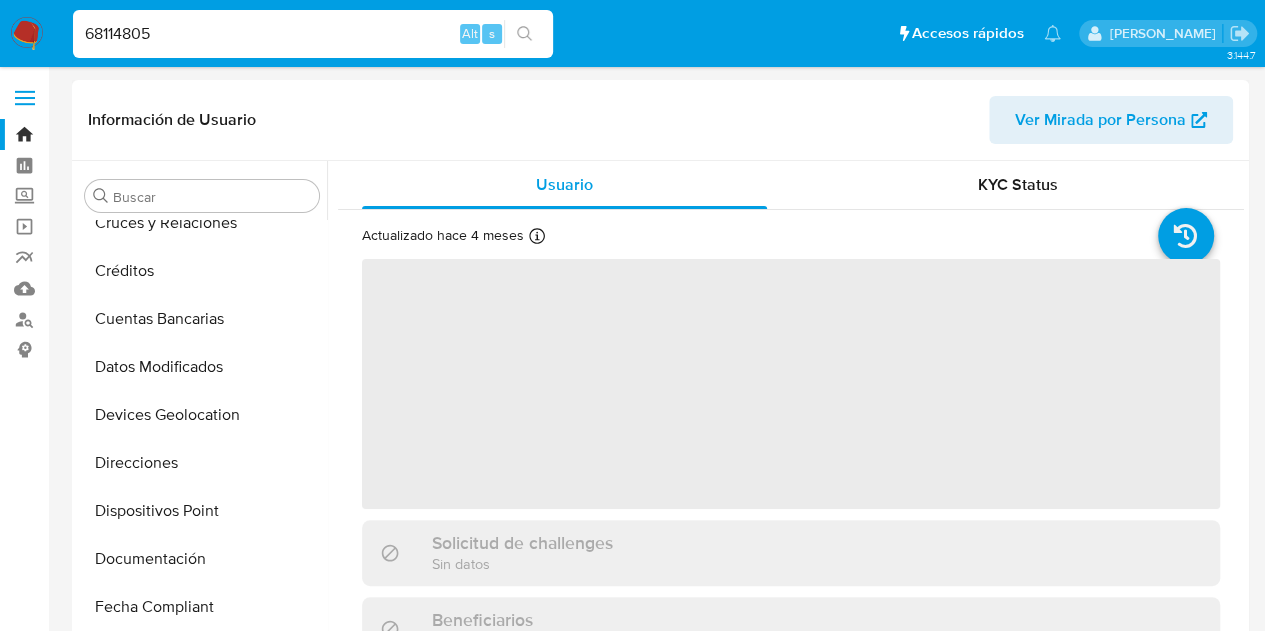 scroll, scrollTop: 0, scrollLeft: 0, axis: both 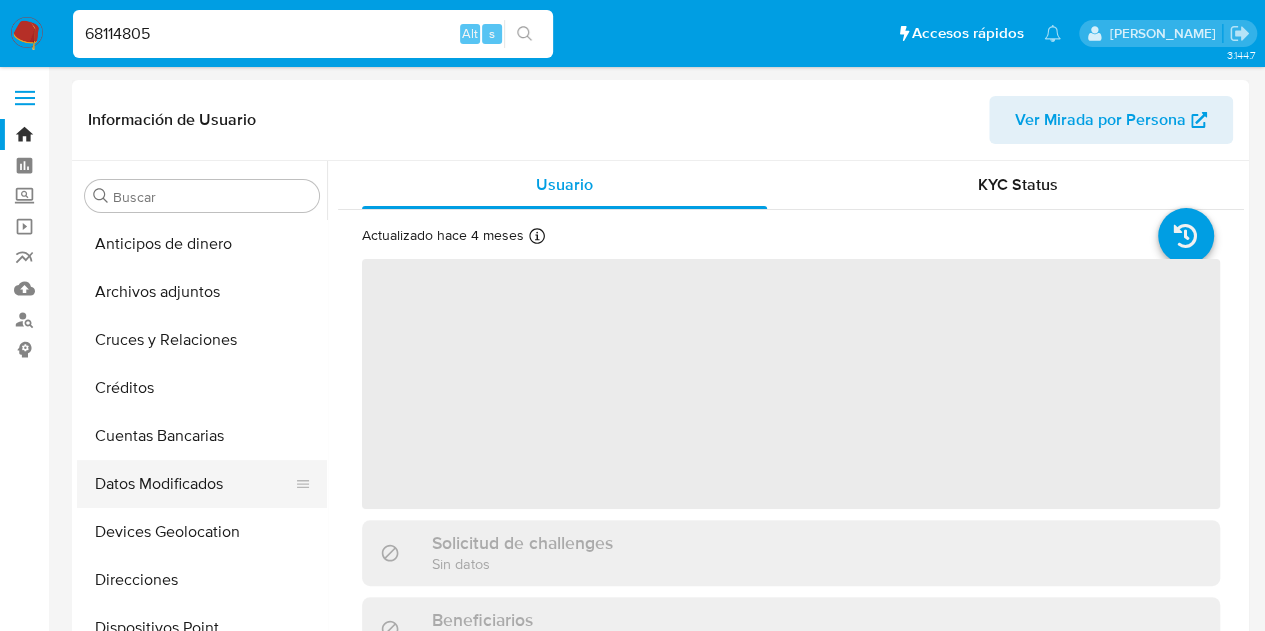 select on "10" 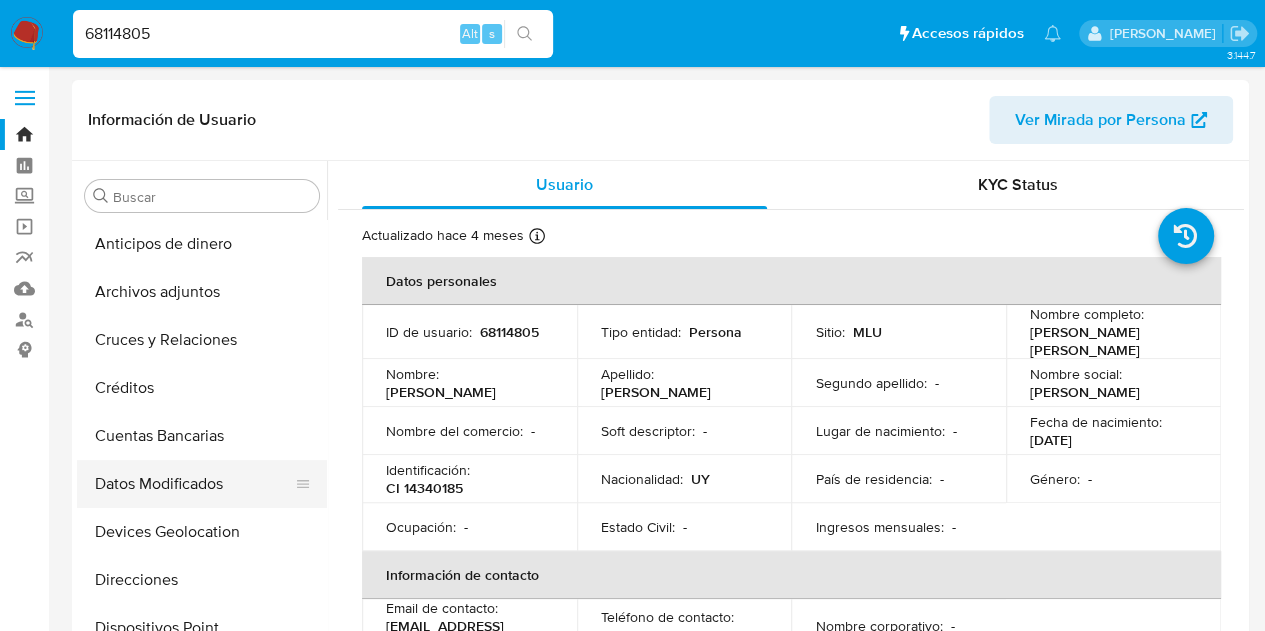 scroll, scrollTop: 64, scrollLeft: 0, axis: vertical 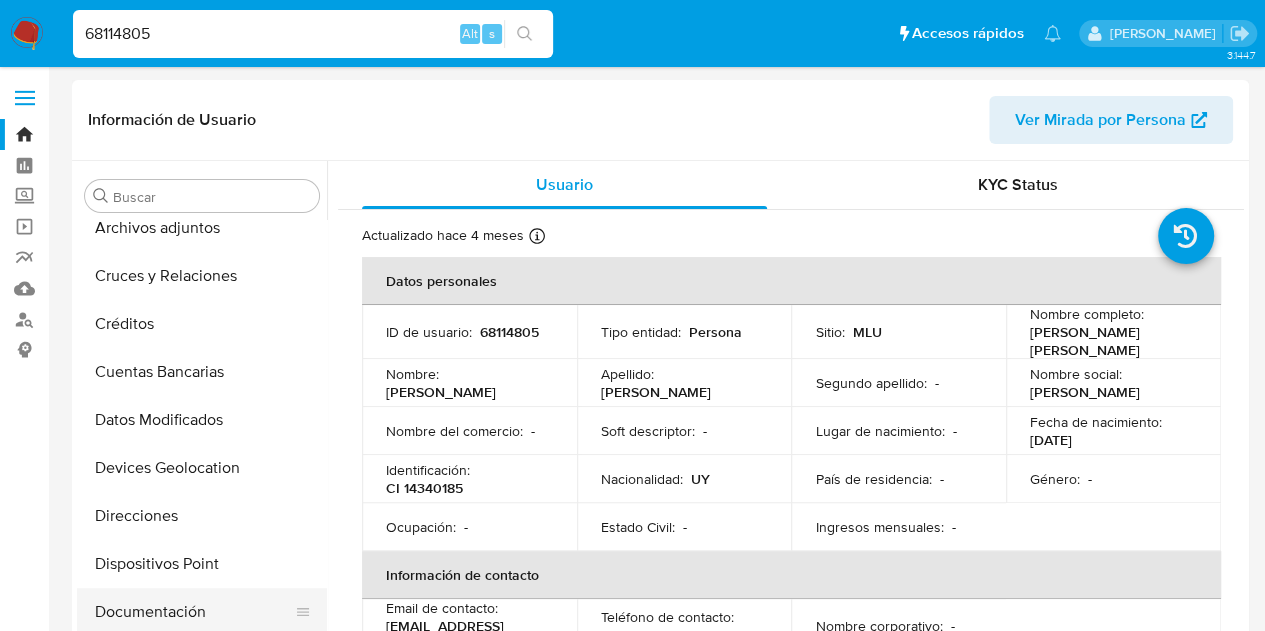 click on "Documentación" at bounding box center (194, 612) 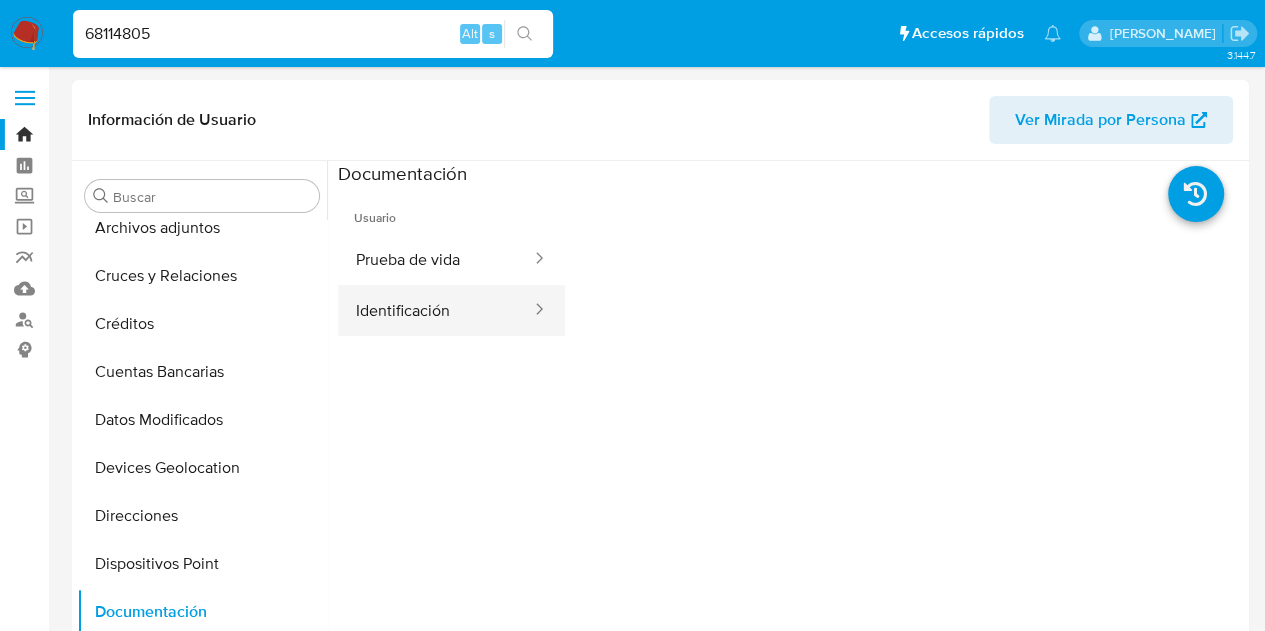 click on "Identificación" at bounding box center (435, 310) 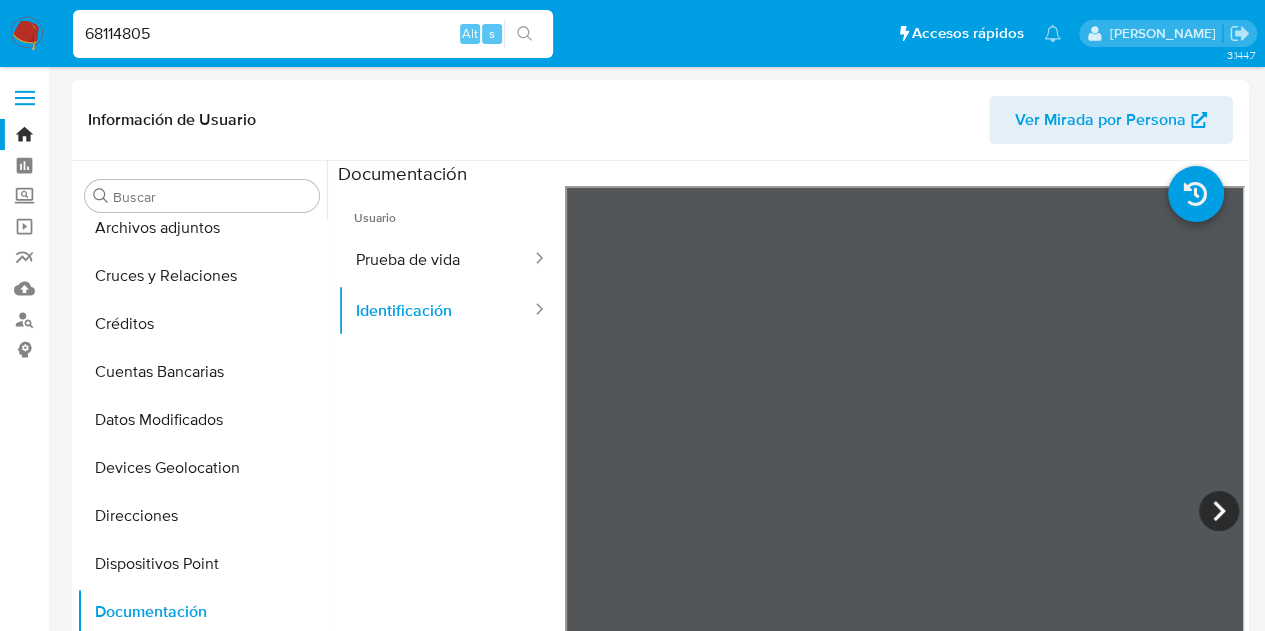 scroll, scrollTop: 480, scrollLeft: 0, axis: vertical 